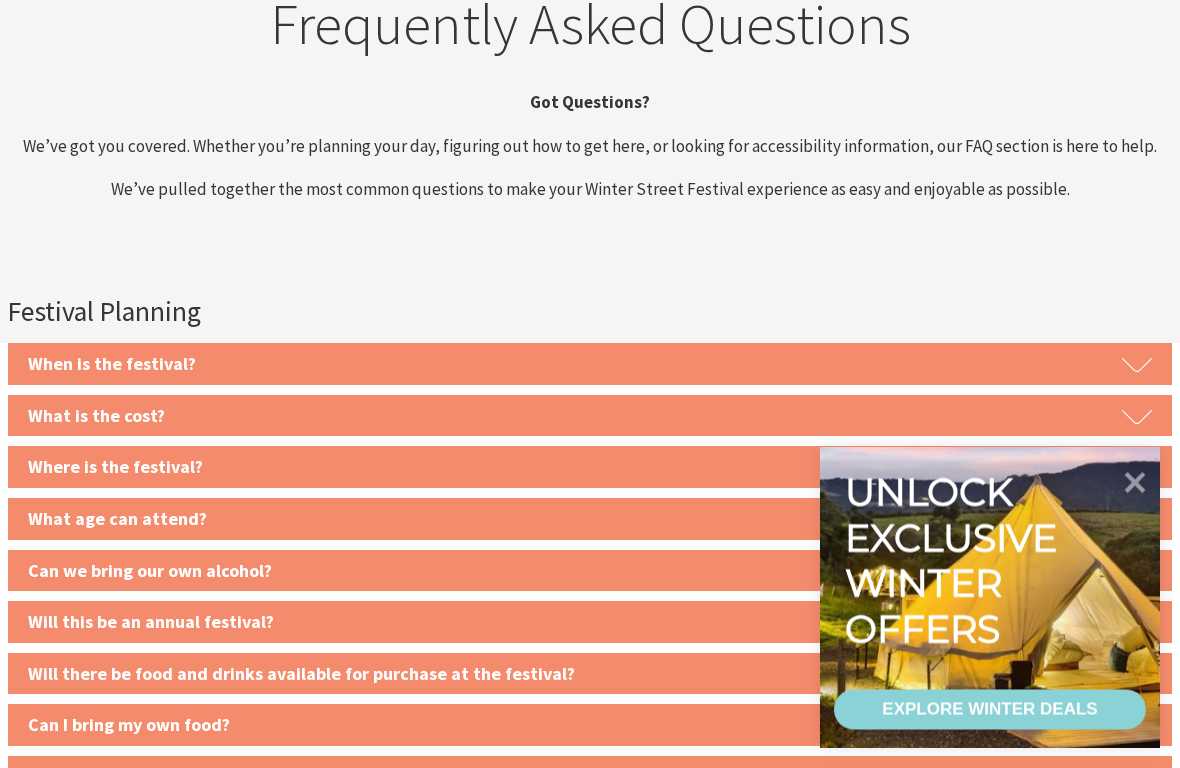 scroll, scrollTop: 2142, scrollLeft: 0, axis: vertical 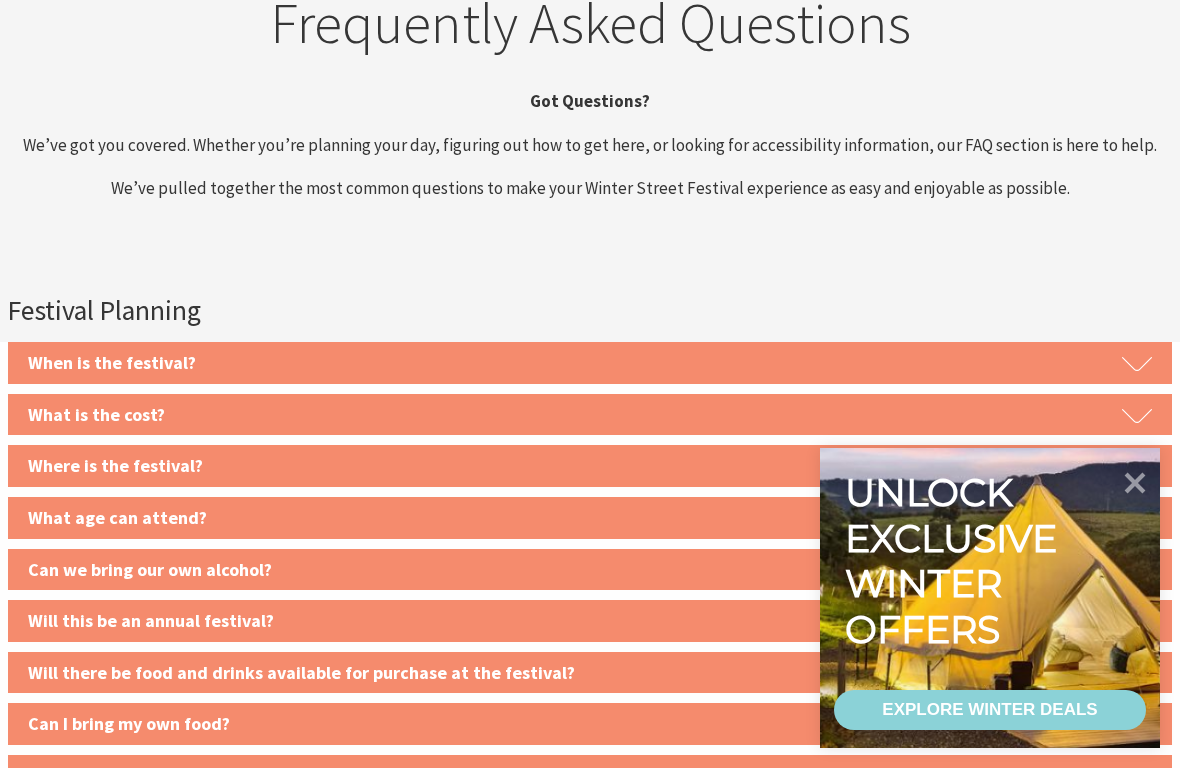 click 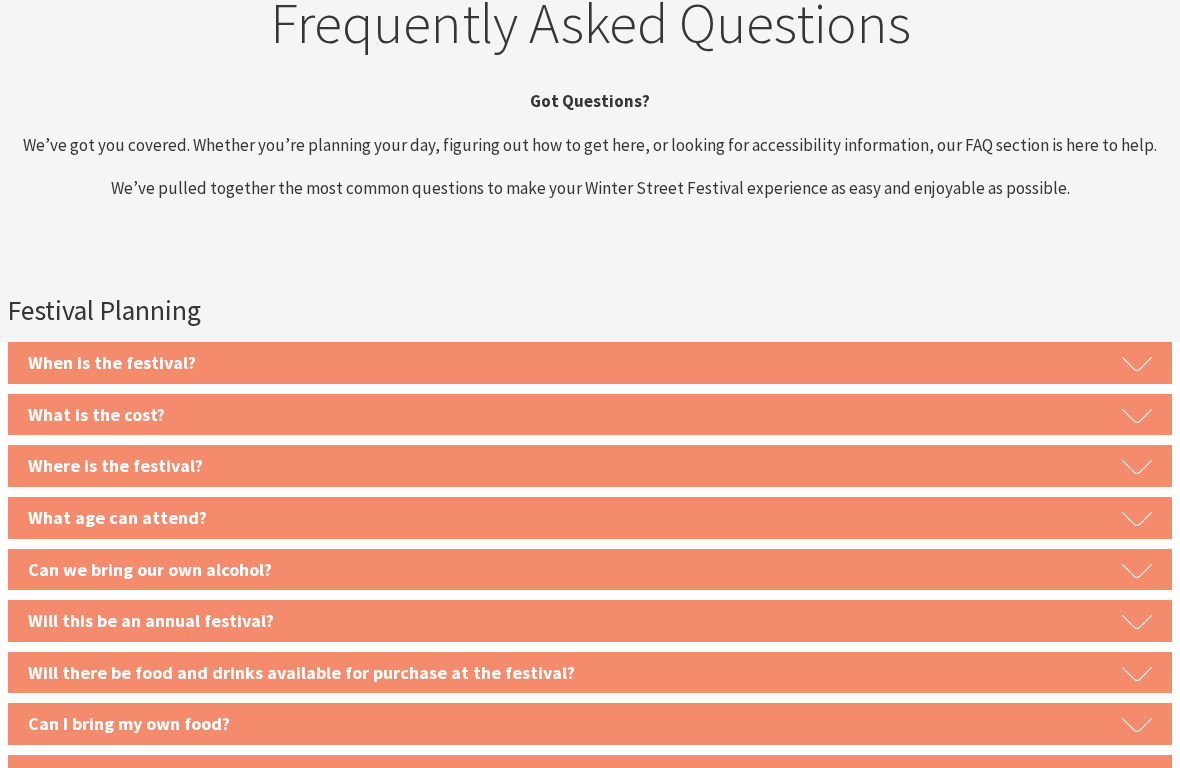 click 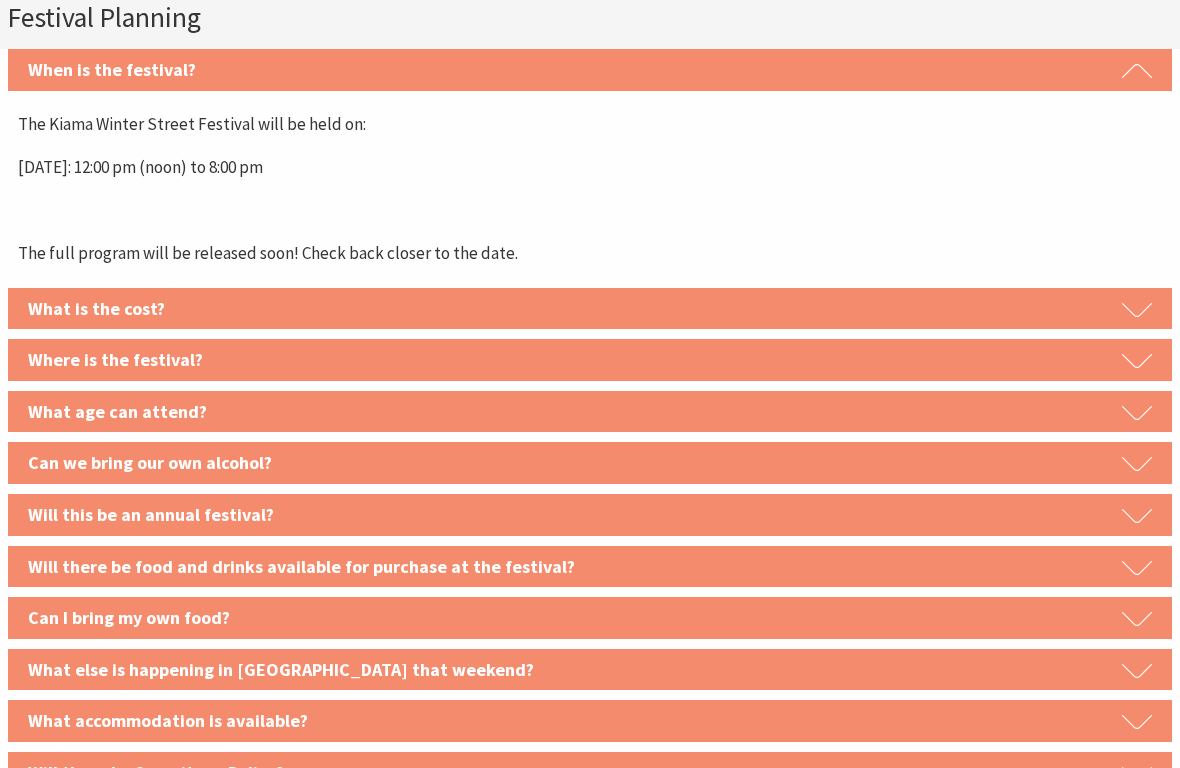 scroll, scrollTop: 2435, scrollLeft: 0, axis: vertical 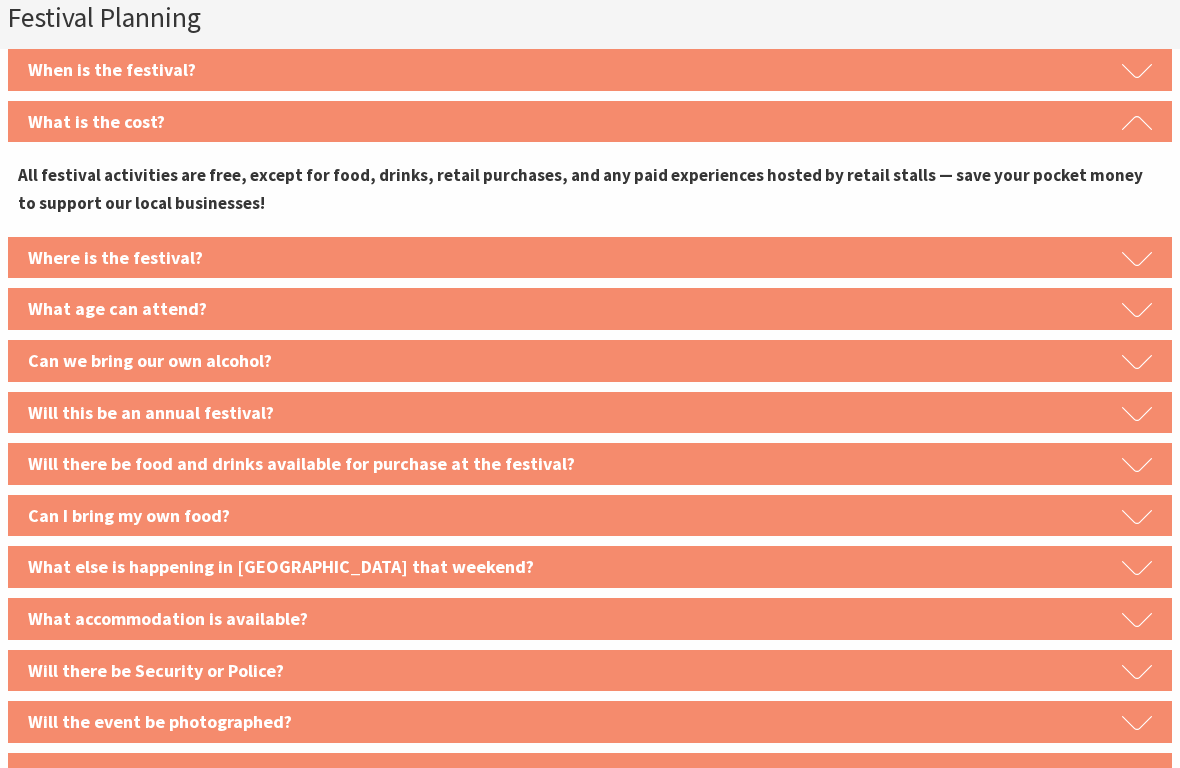 click 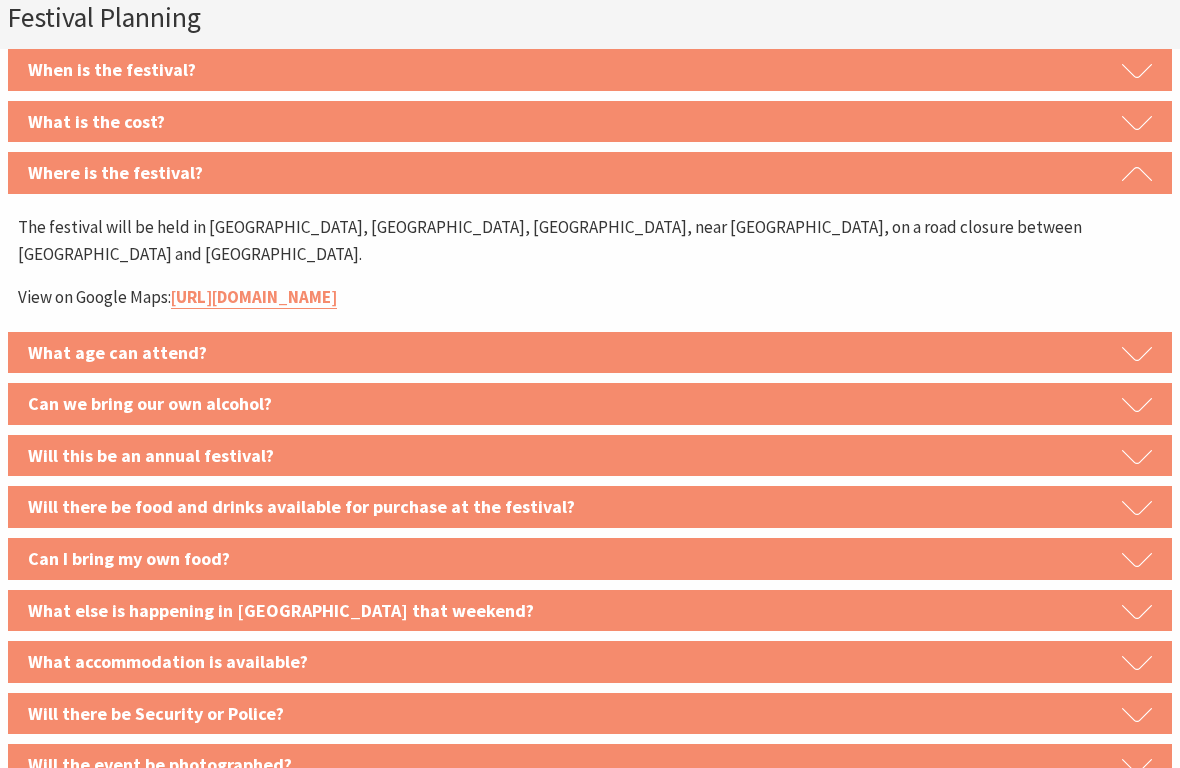 click 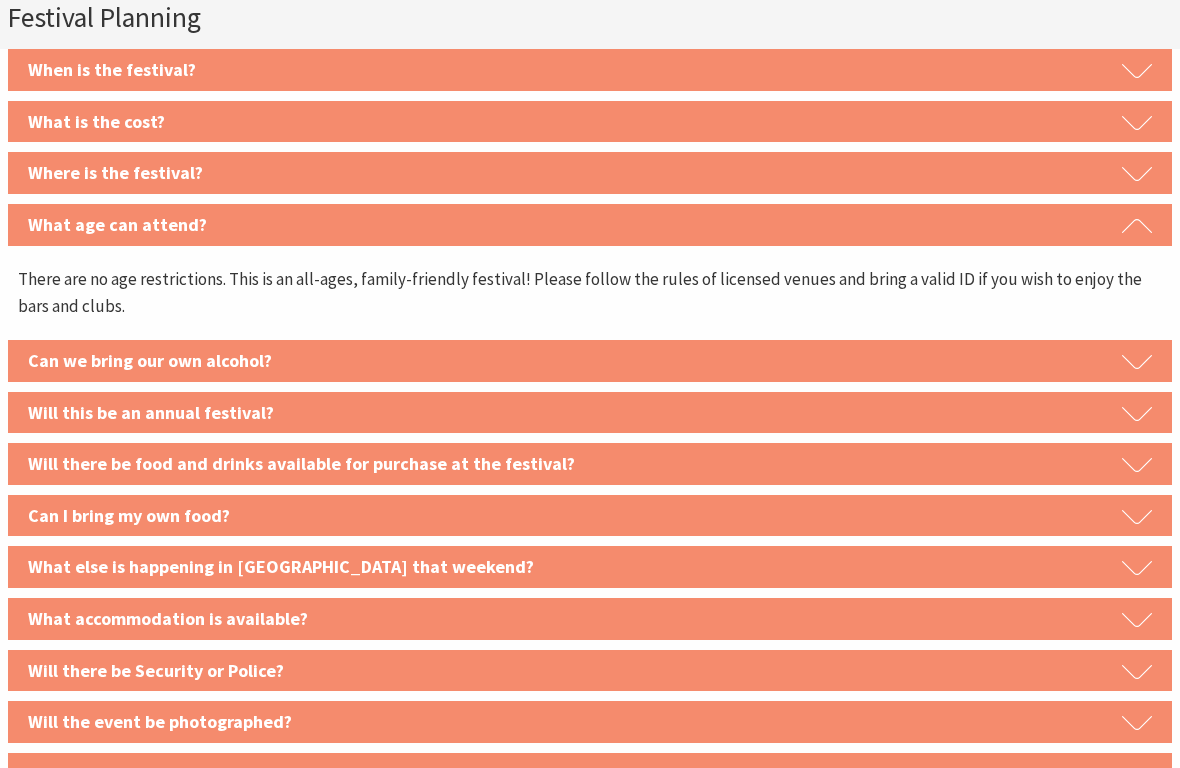 click 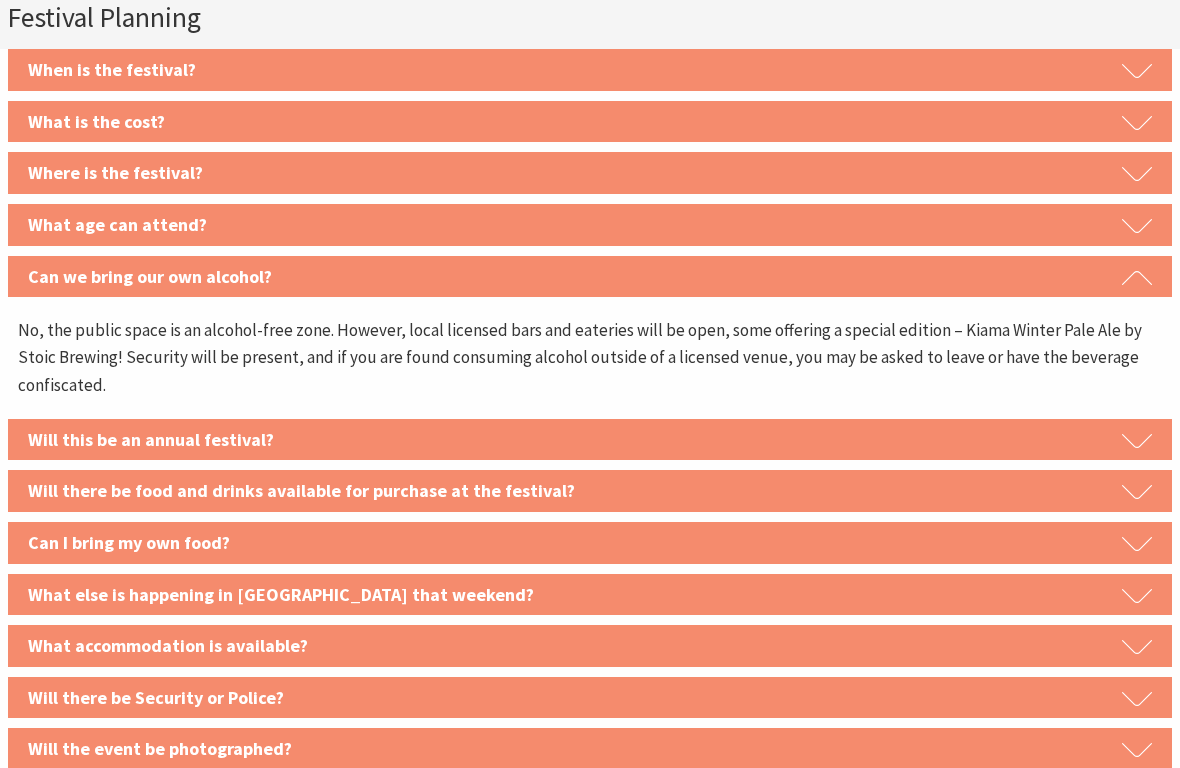 click on "Will this be an annual festival?" at bounding box center [590, 440] 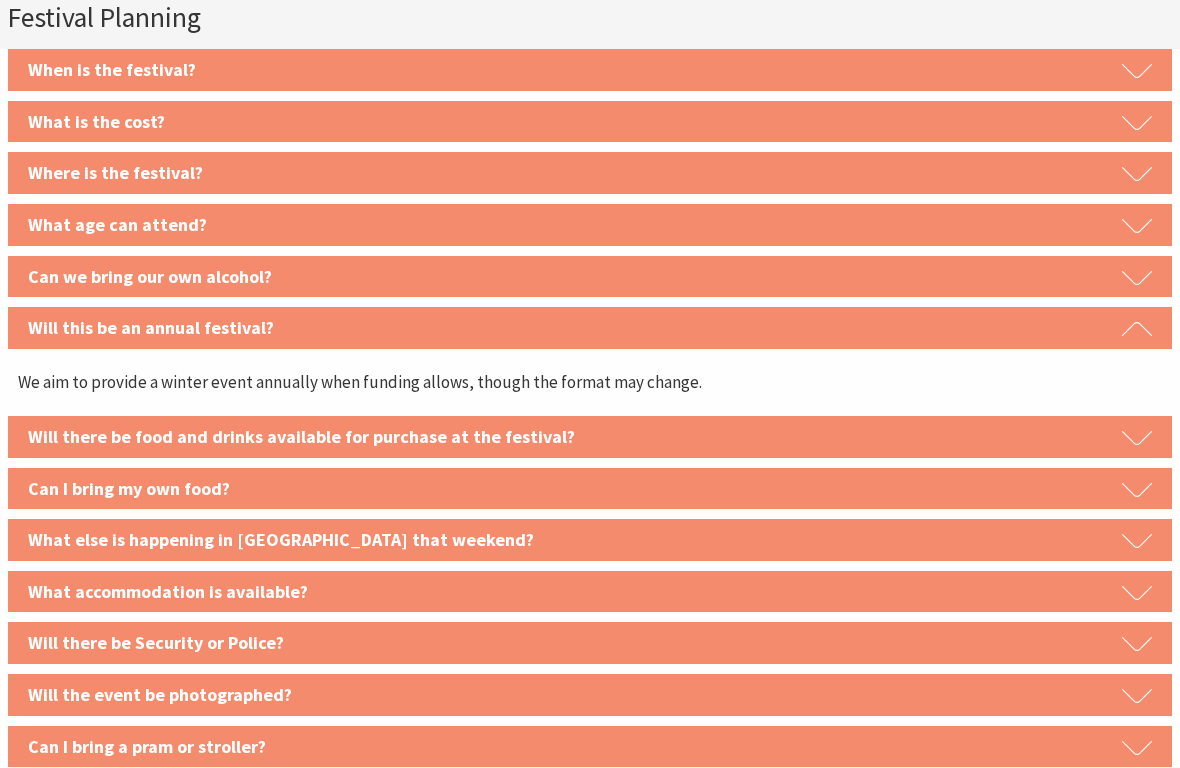 click 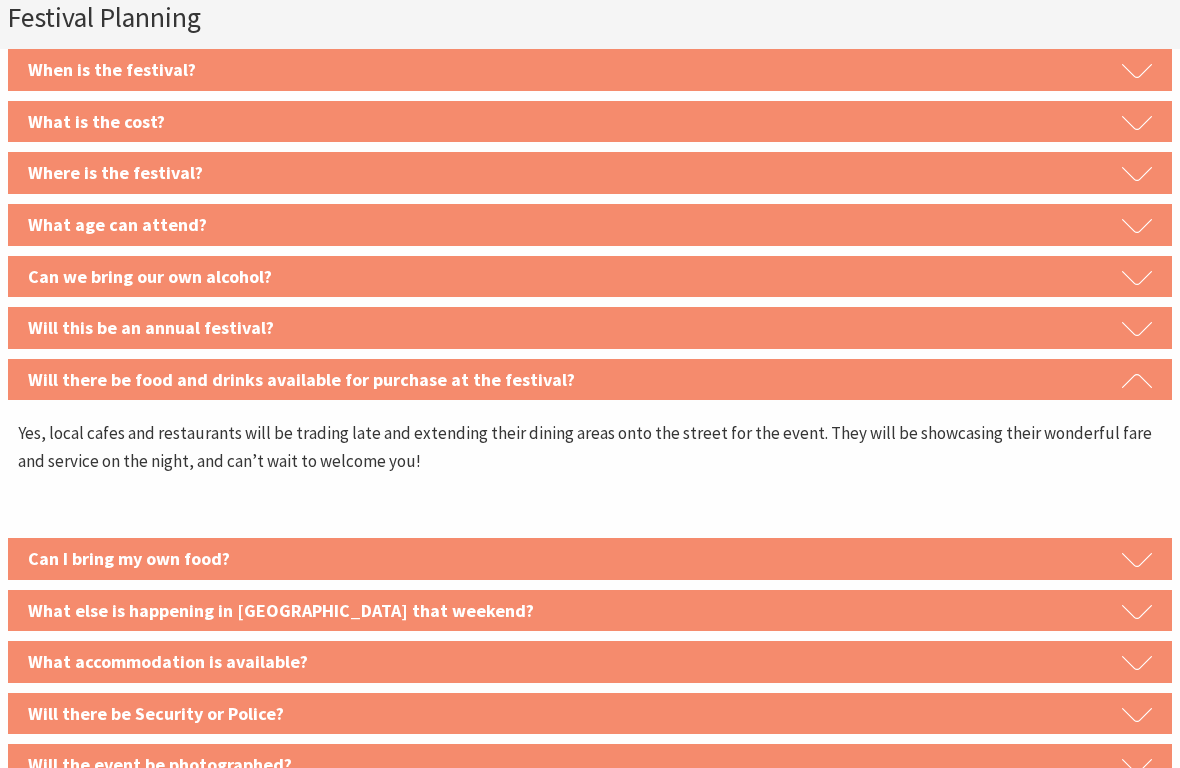 click on "When is the festival?
The Kiama Winter Street Festival will be held on:
[DATE]: 12:00 pm (noon) to 8:00 pm
The full program will be released soon! Check back closer to the date.
What is the cost?
All festival activities are free, except for food, drinks, retail purchases, and any paid experiences hosted by retail stalls — save your pocket money to support our local businesses!" at bounding box center [590, 628] 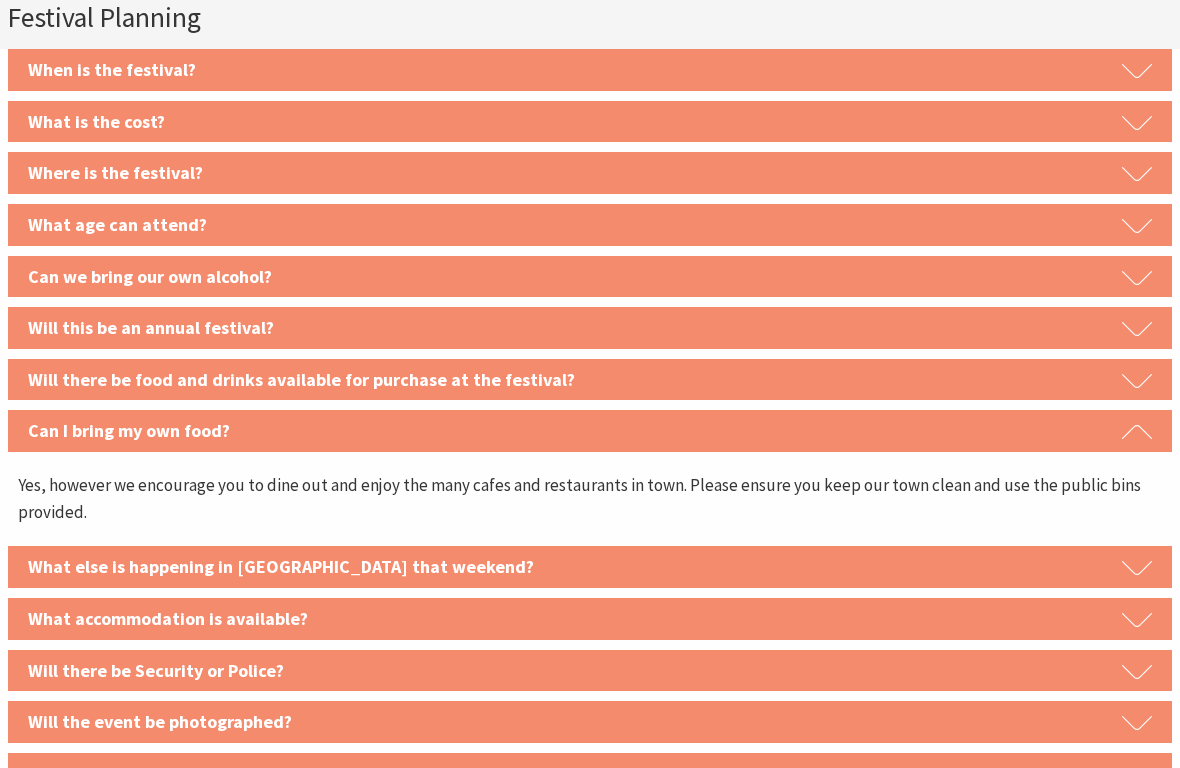 click 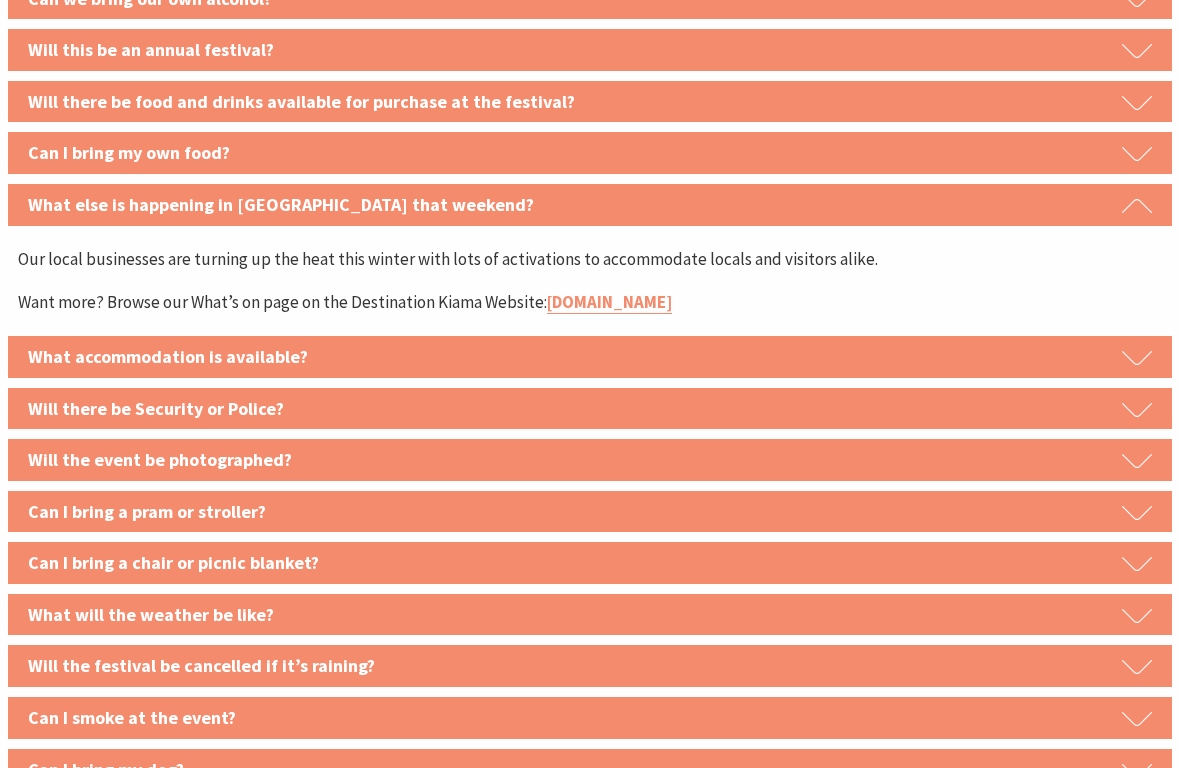 scroll, scrollTop: 2715, scrollLeft: 0, axis: vertical 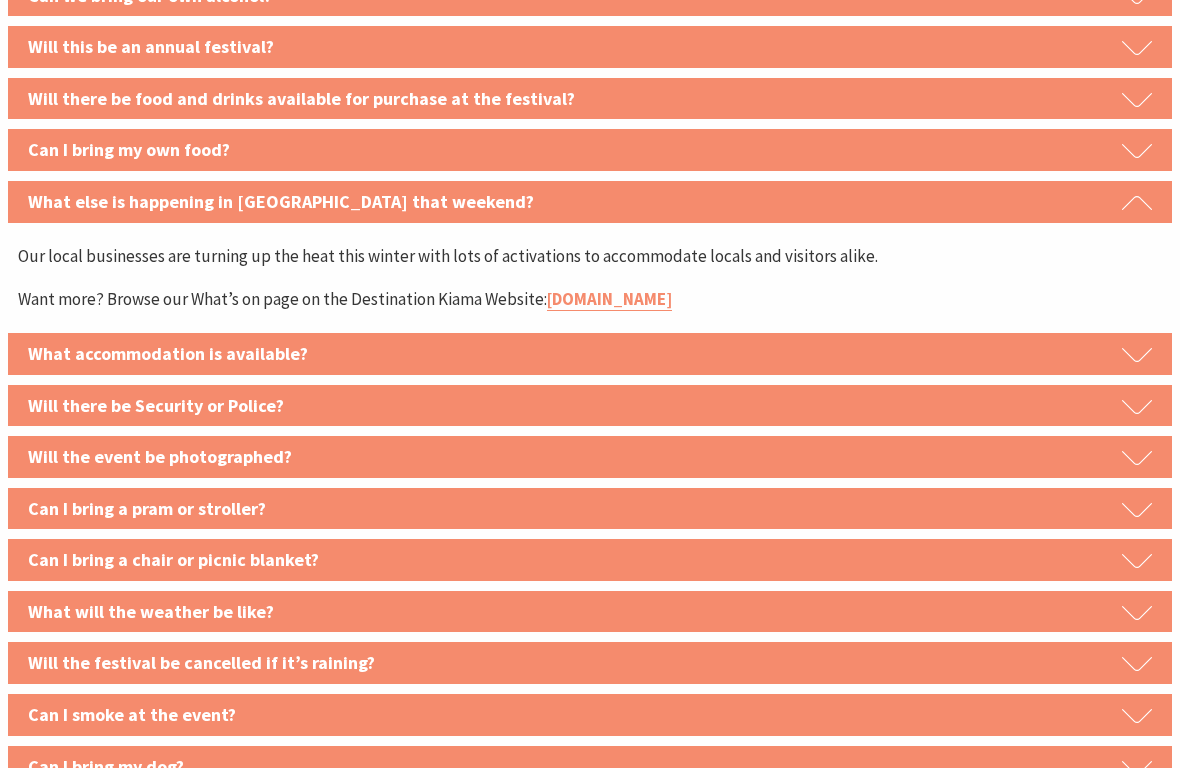 click 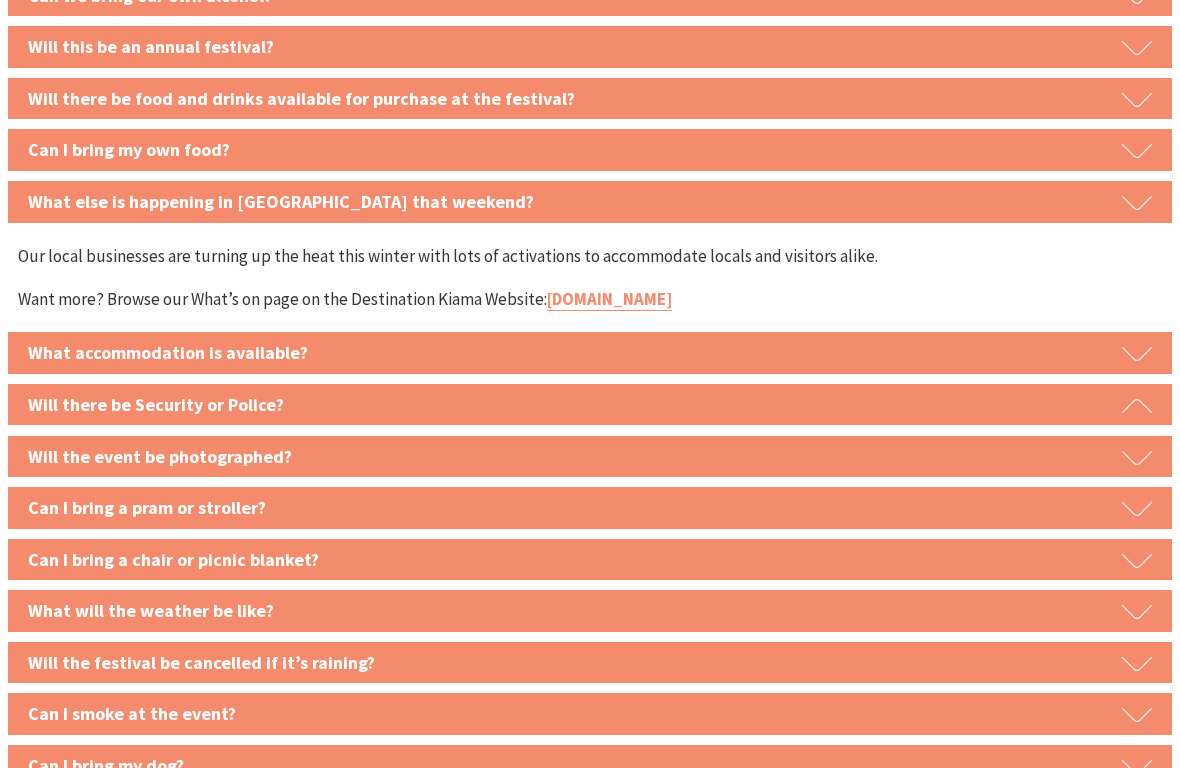 scroll, scrollTop: 2716, scrollLeft: 0, axis: vertical 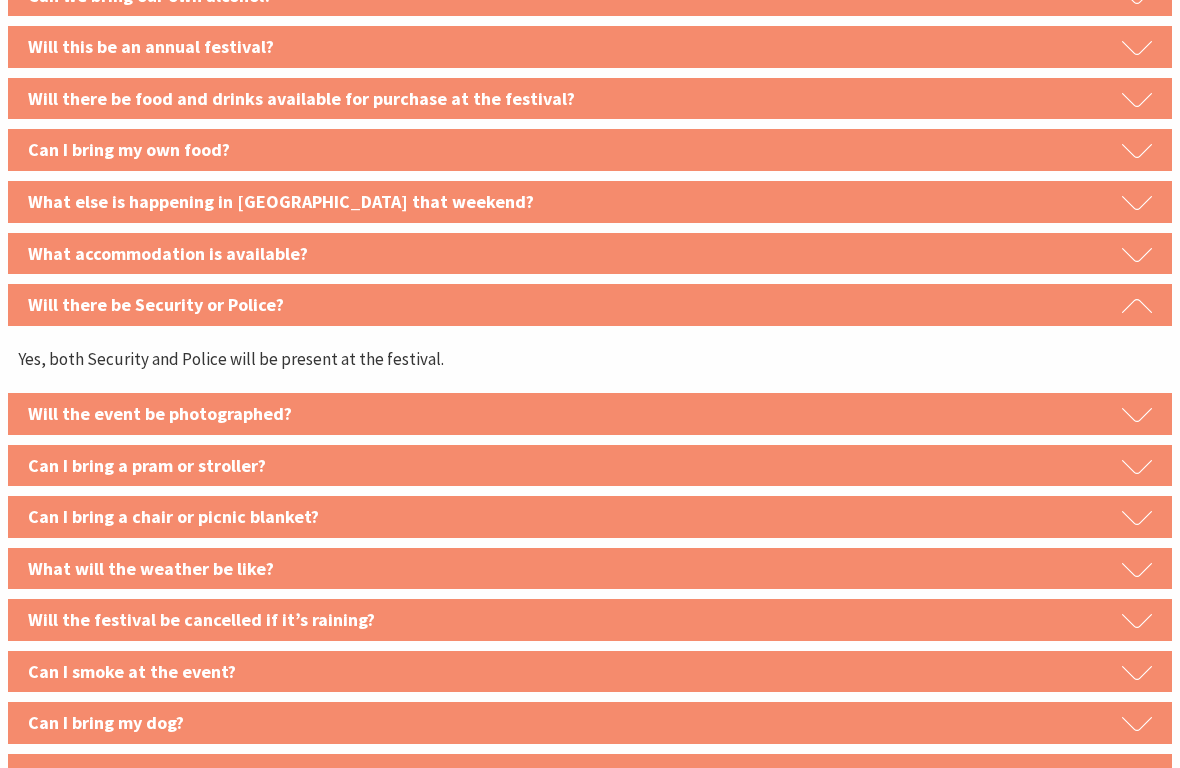 click 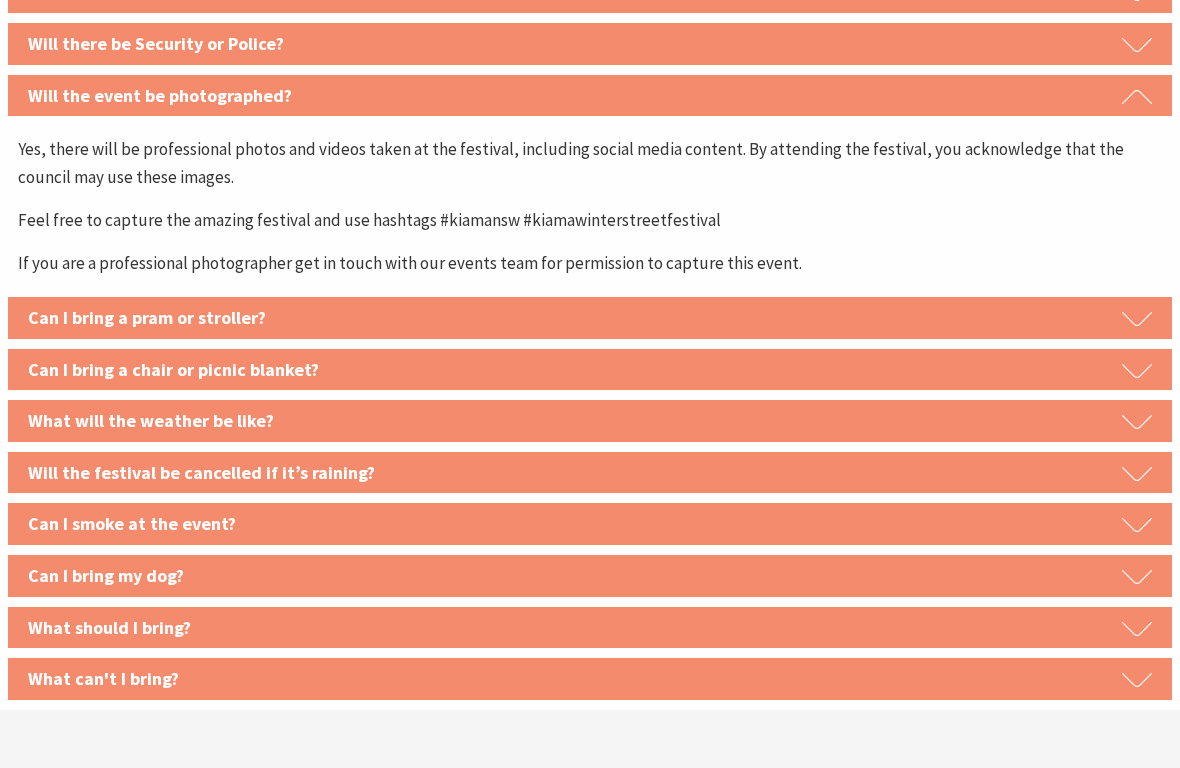 click 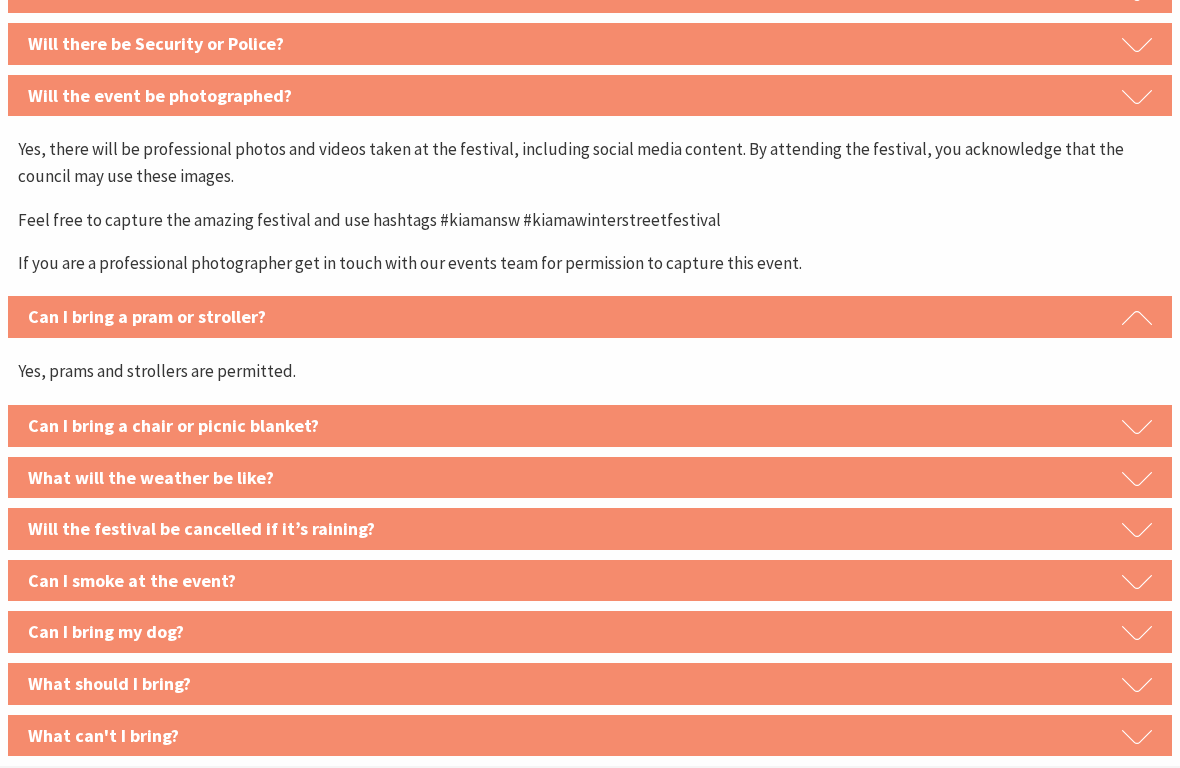scroll, scrollTop: 2977, scrollLeft: 0, axis: vertical 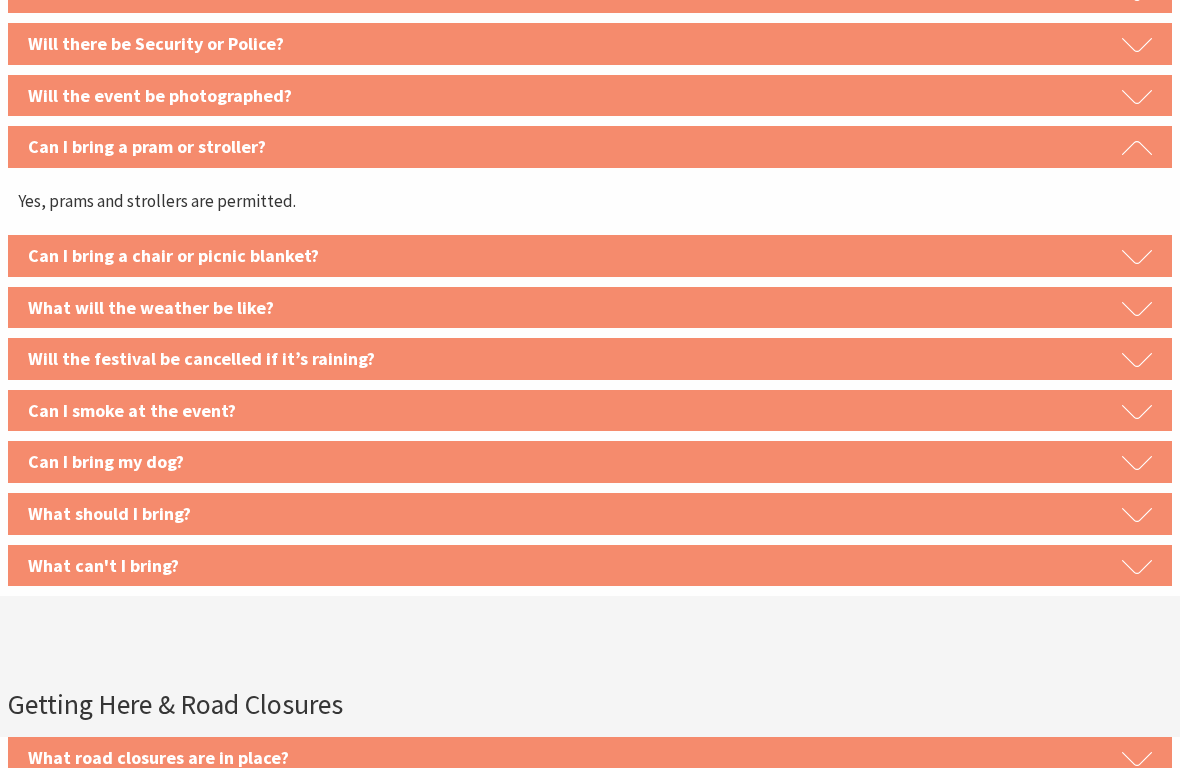 click on "Can I bring a chair or picnic blanket?" at bounding box center (590, 256) 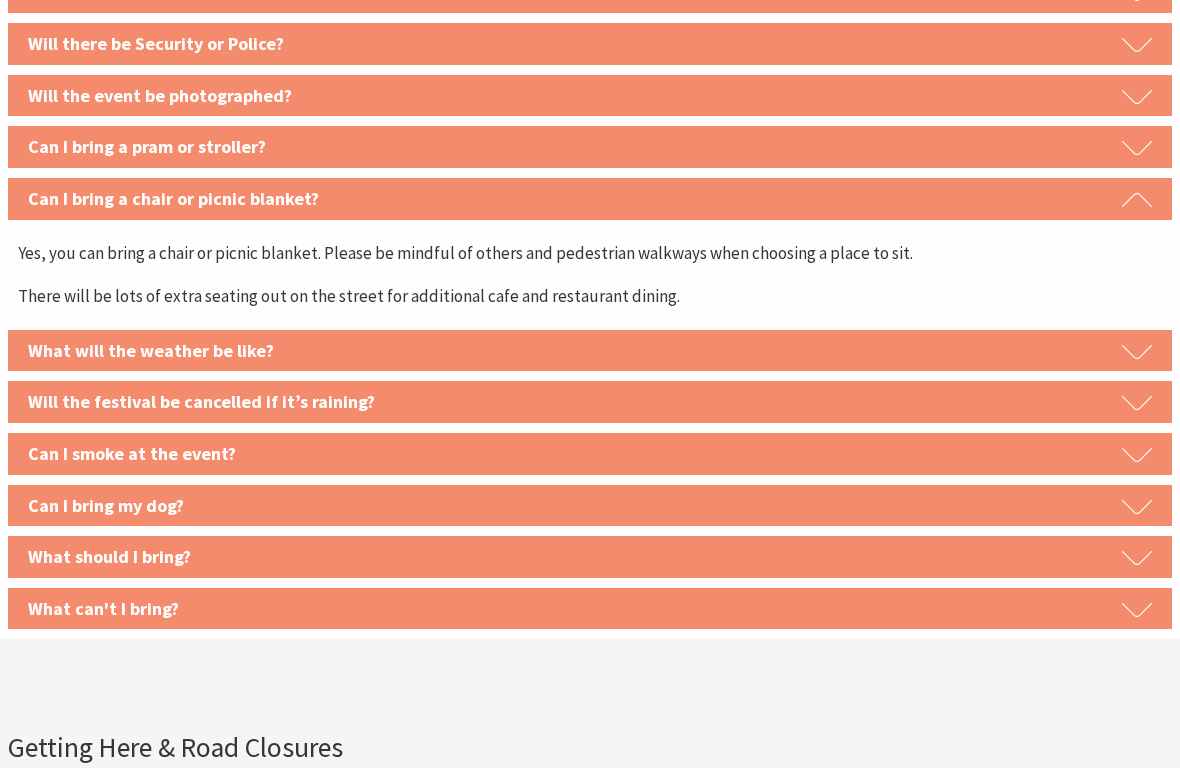 click 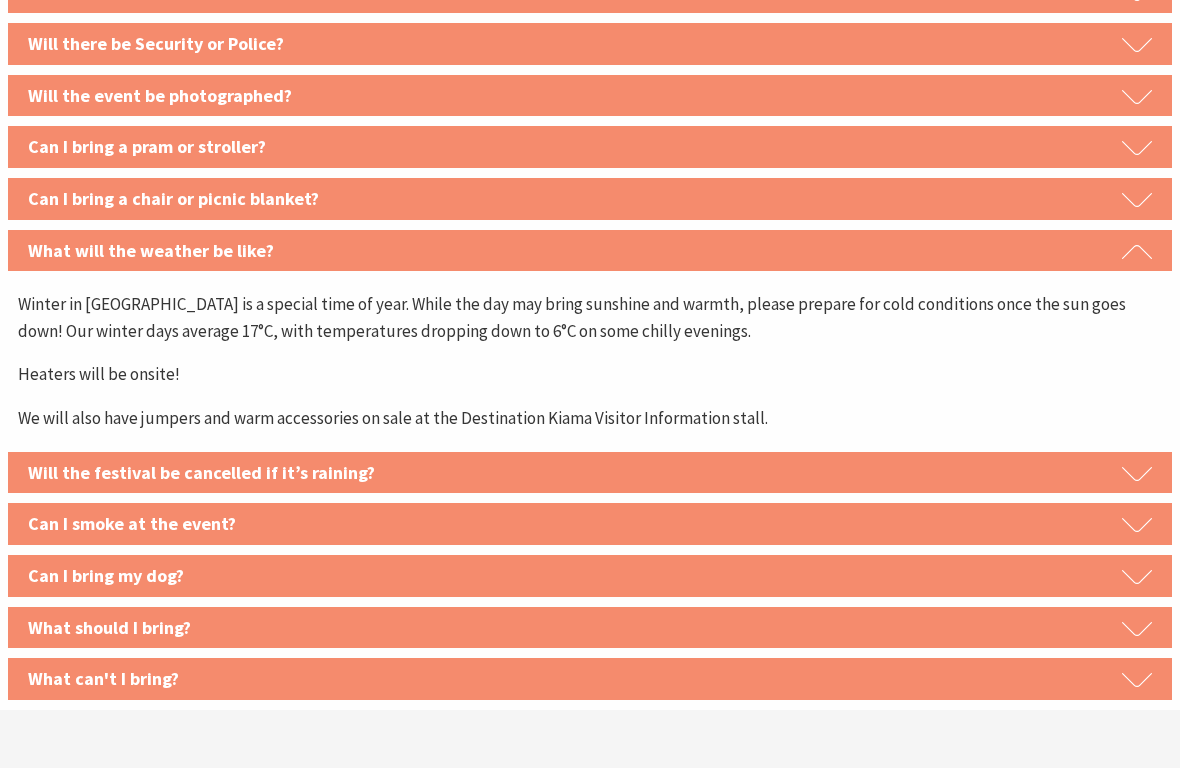 click 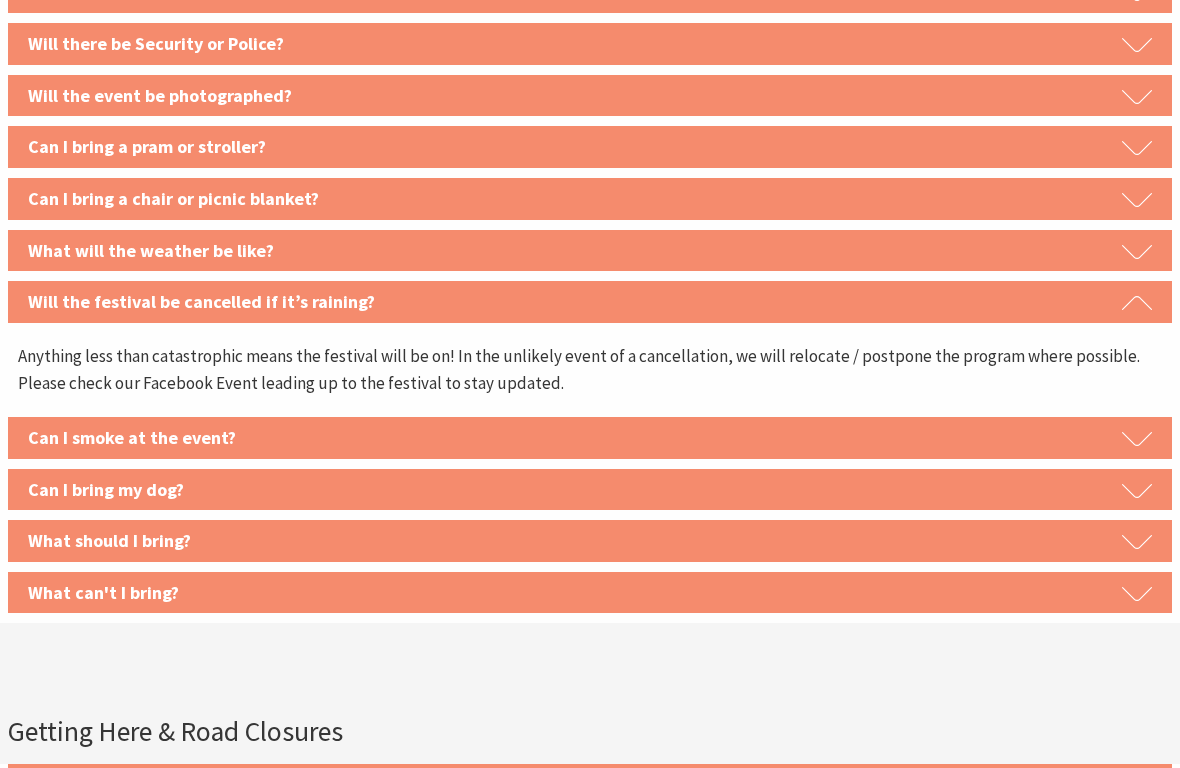 click on "Can I smoke at the event?" at bounding box center [590, 438] 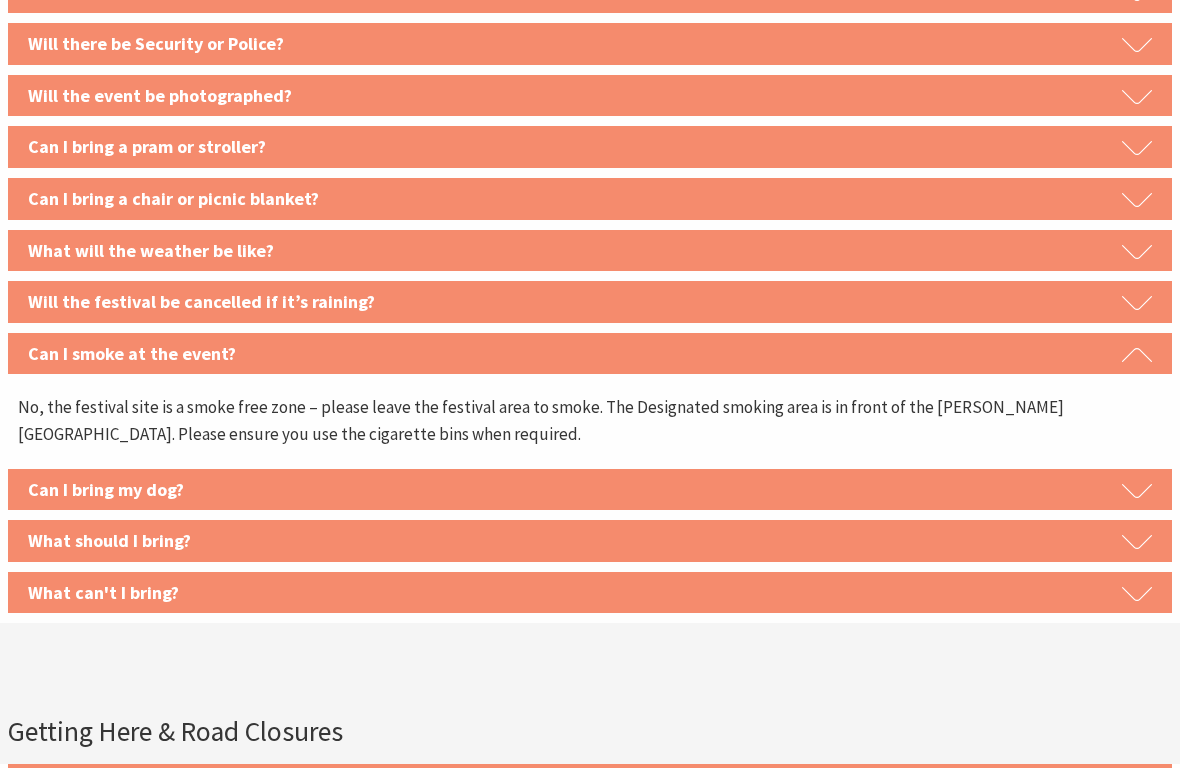click on "Can I bring my dog?" at bounding box center [590, 490] 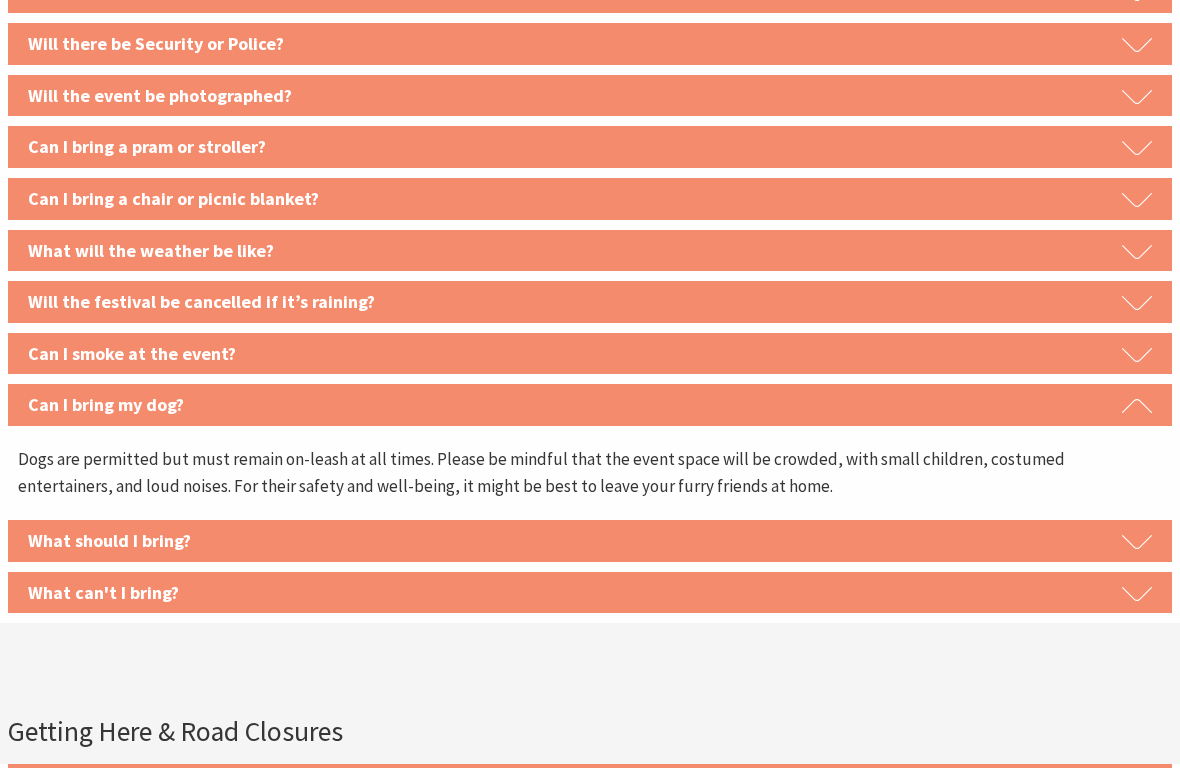 click on "What should I bring?" at bounding box center (590, 541) 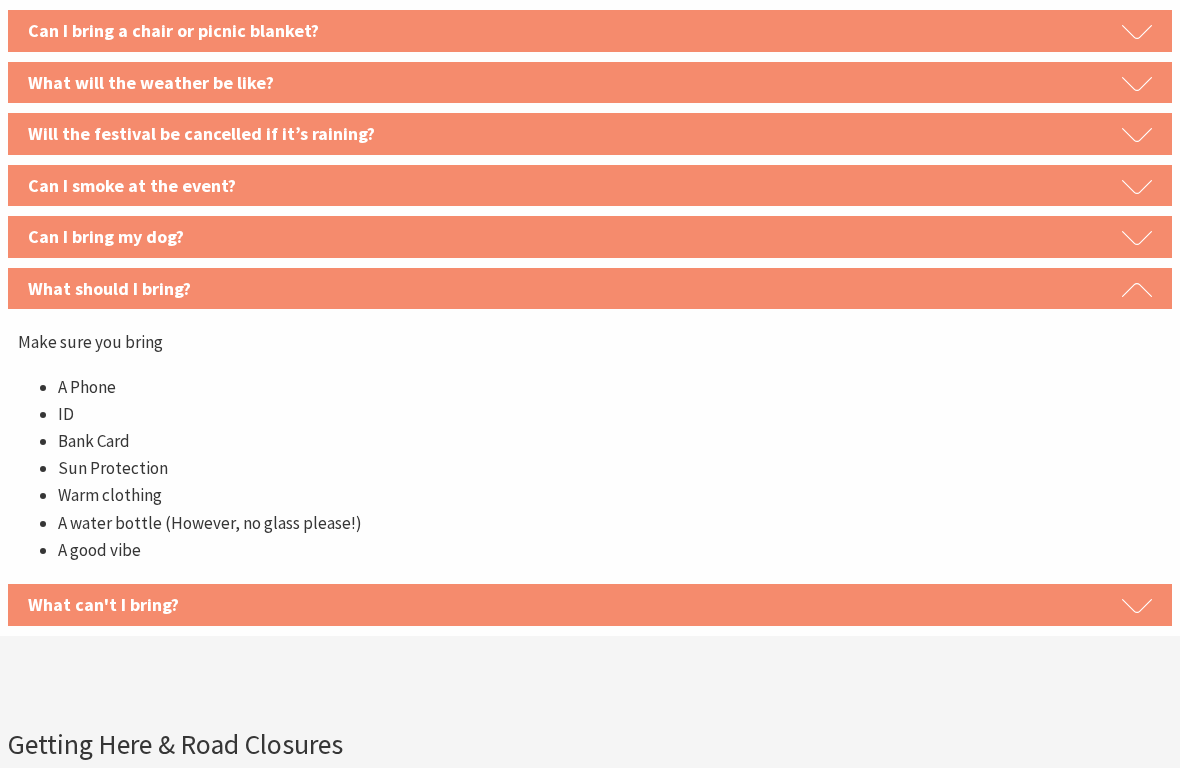 scroll, scrollTop: 3145, scrollLeft: 0, axis: vertical 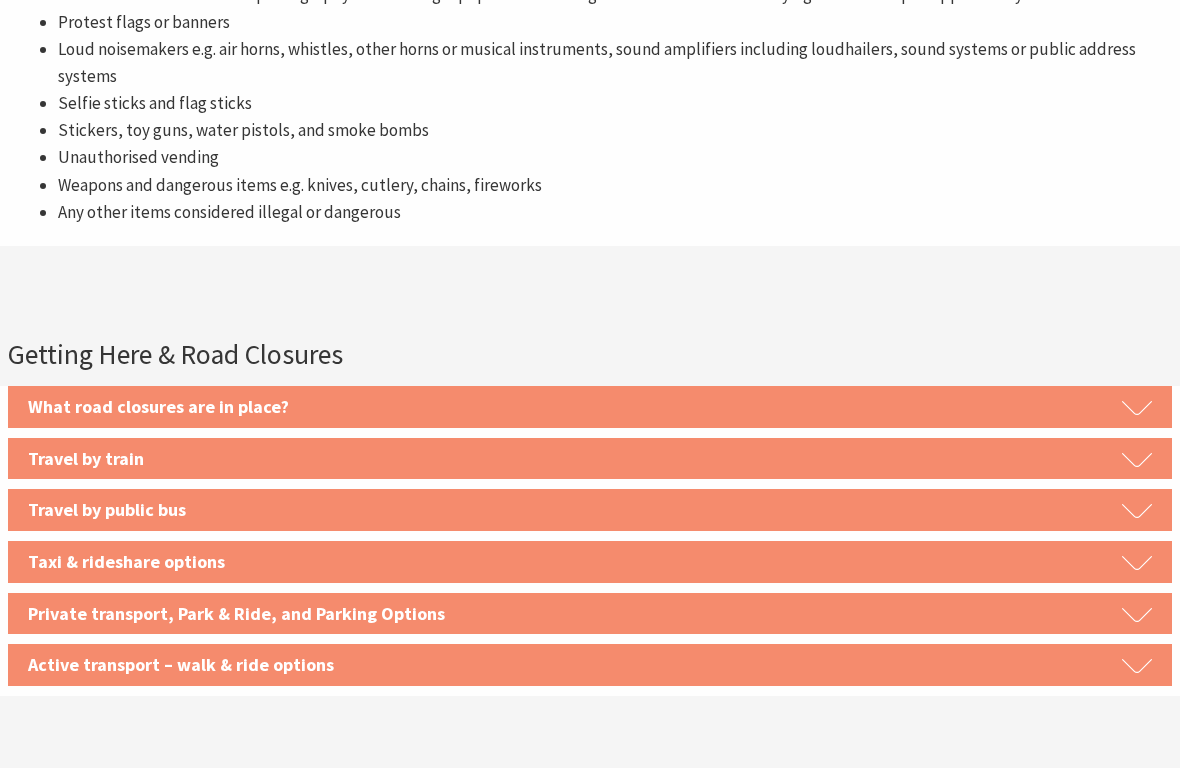 click 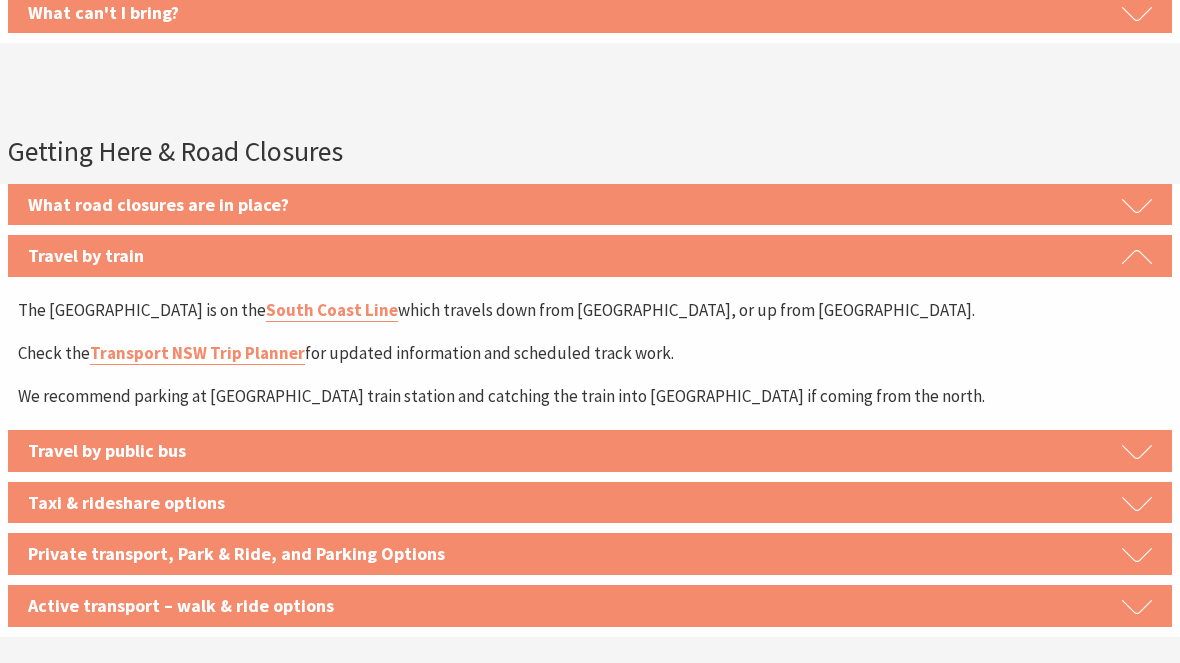 scroll, scrollTop: 3364, scrollLeft: 0, axis: vertical 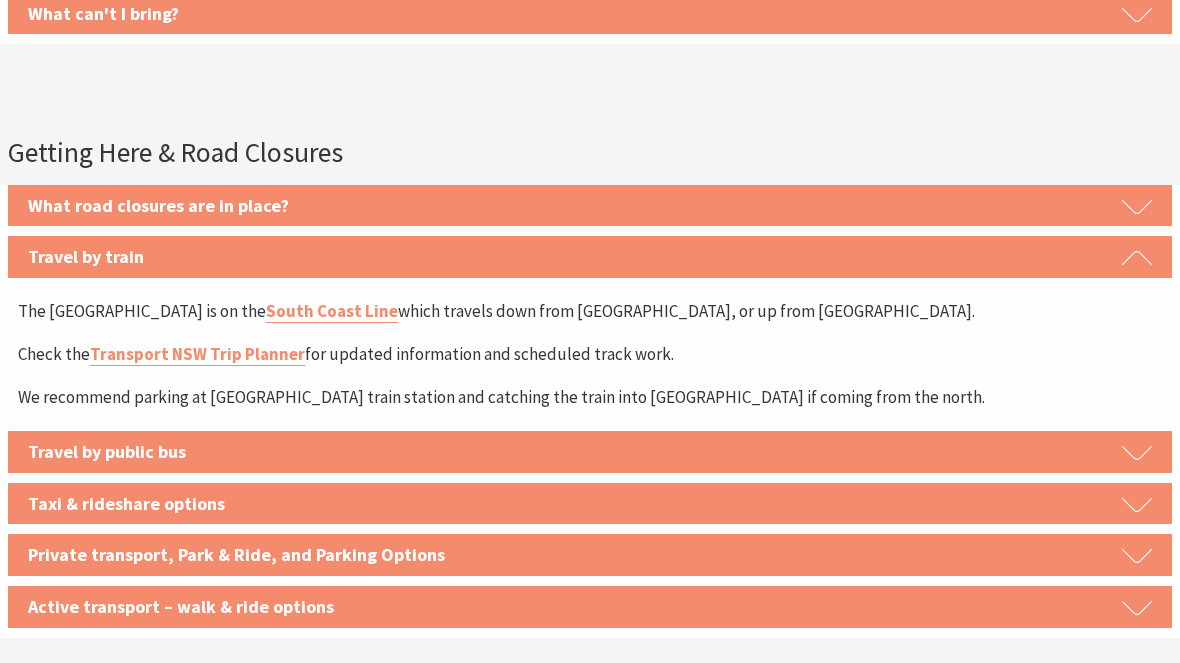 click 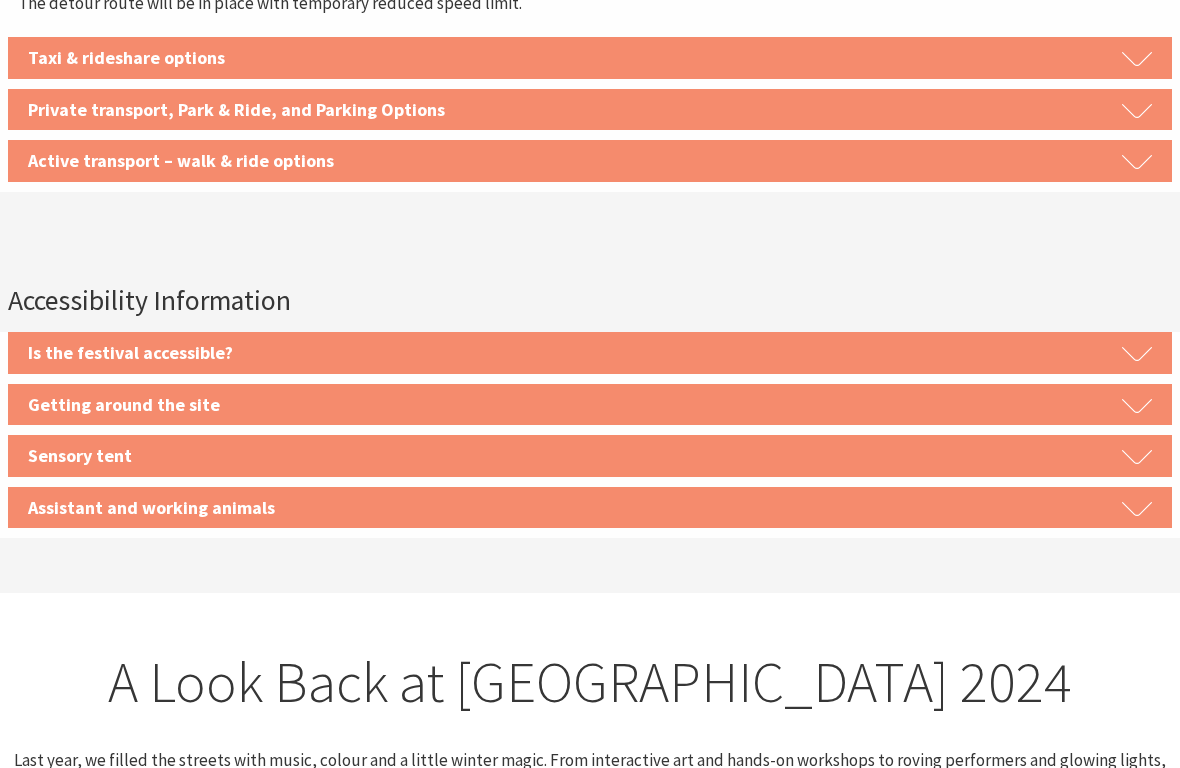 click on "Sensory tent" at bounding box center (590, 457) 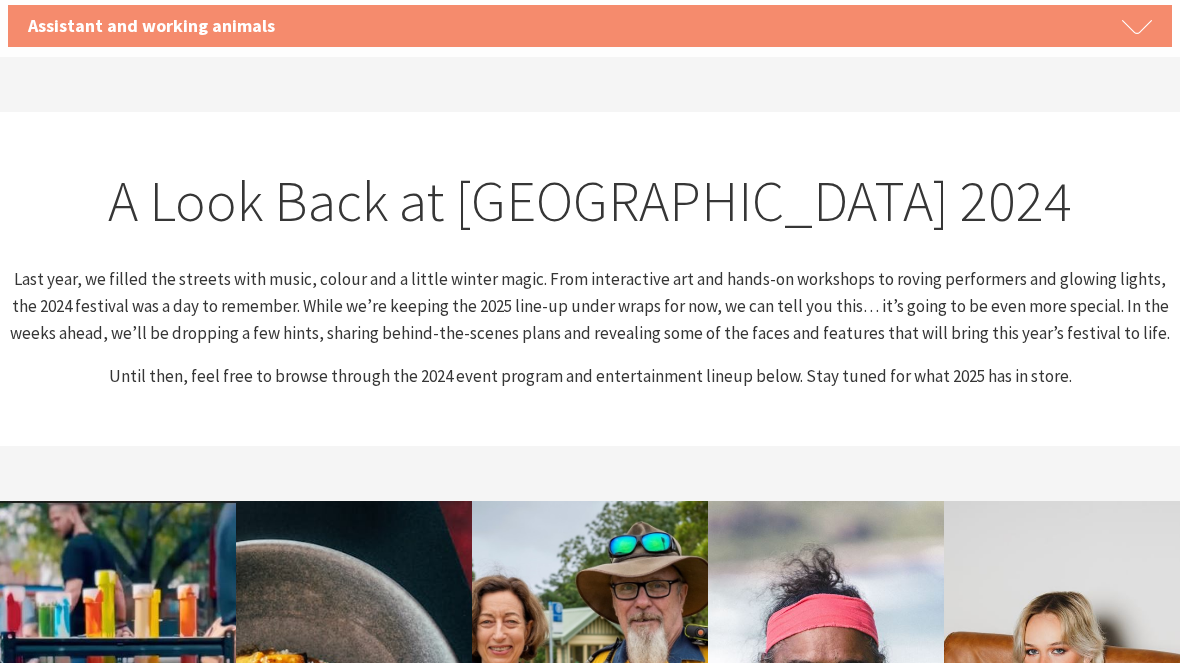 scroll, scrollTop: 4393, scrollLeft: 0, axis: vertical 